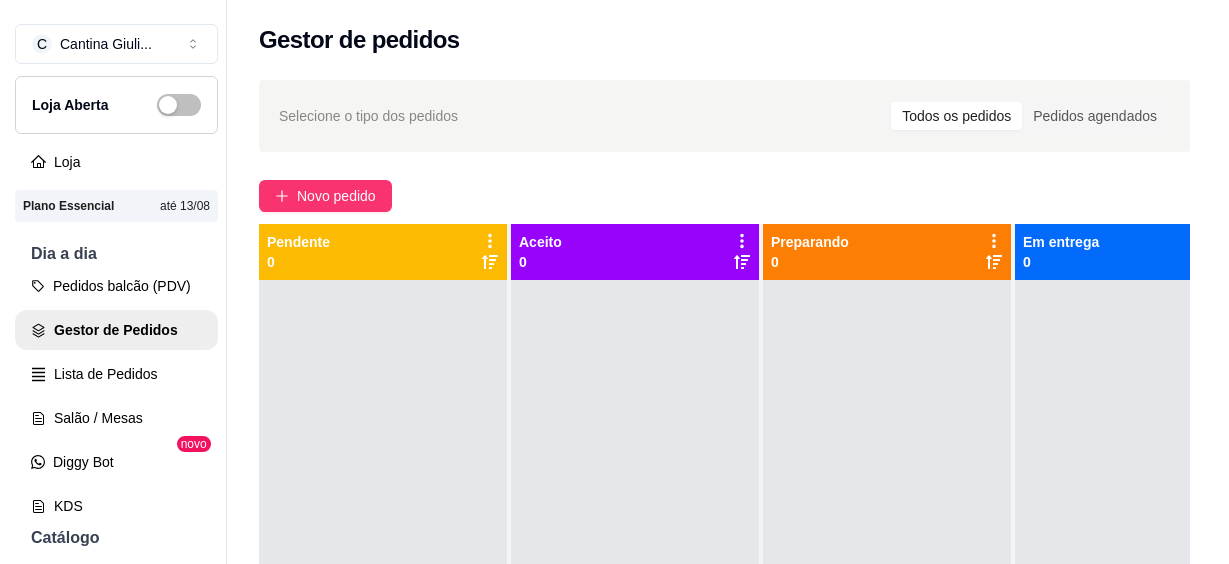 scroll, scrollTop: 0, scrollLeft: 0, axis: both 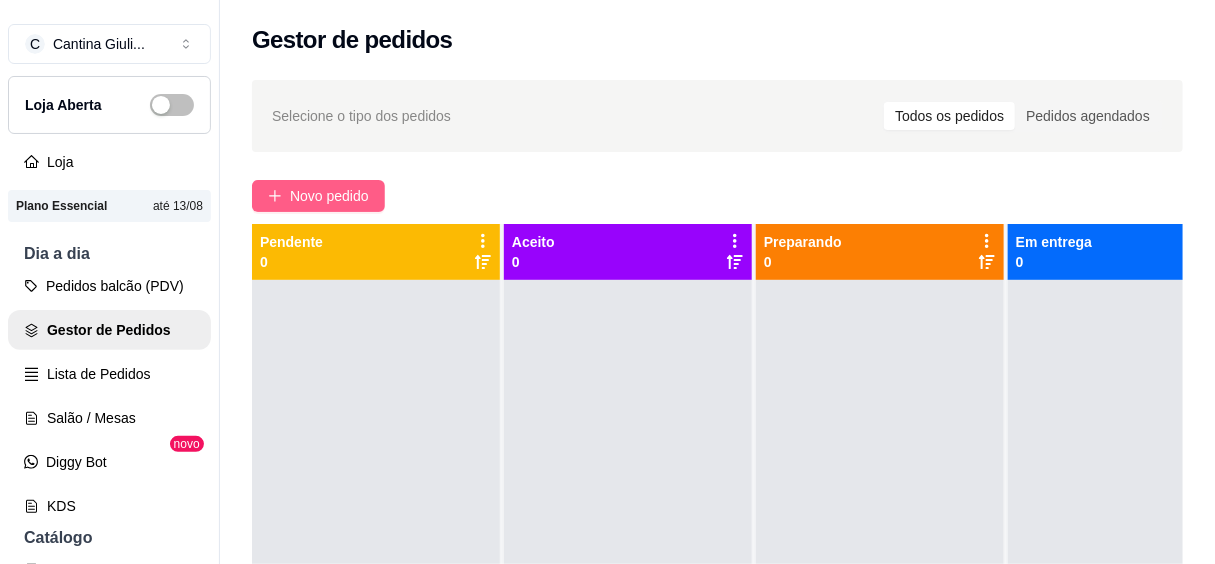 click on "Novo pedido" at bounding box center [329, 196] 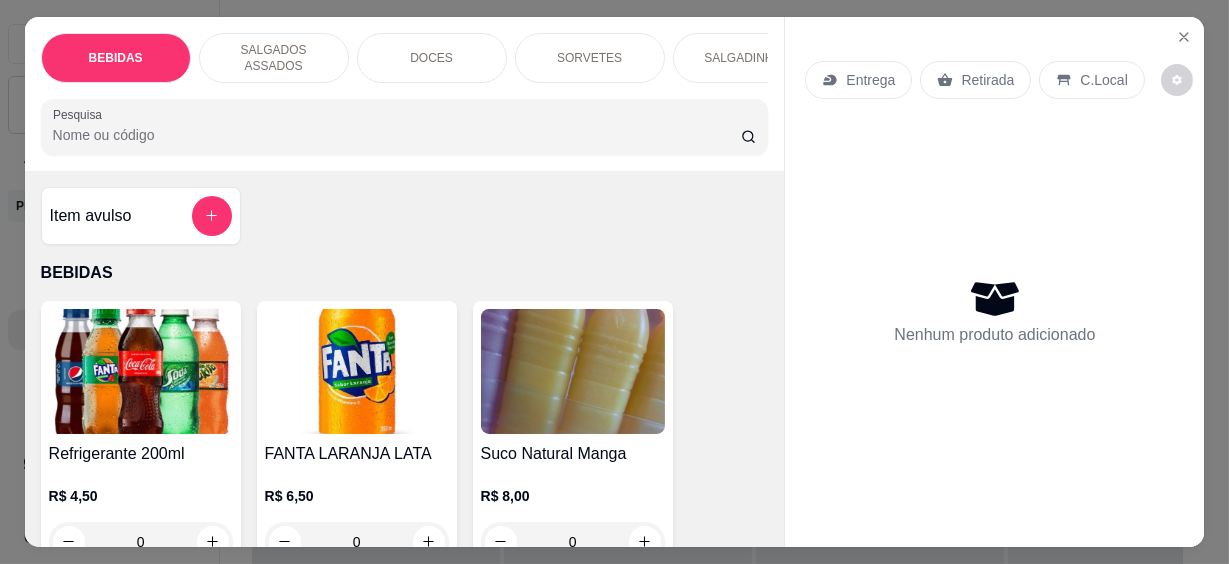 click at bounding box center (405, 127) 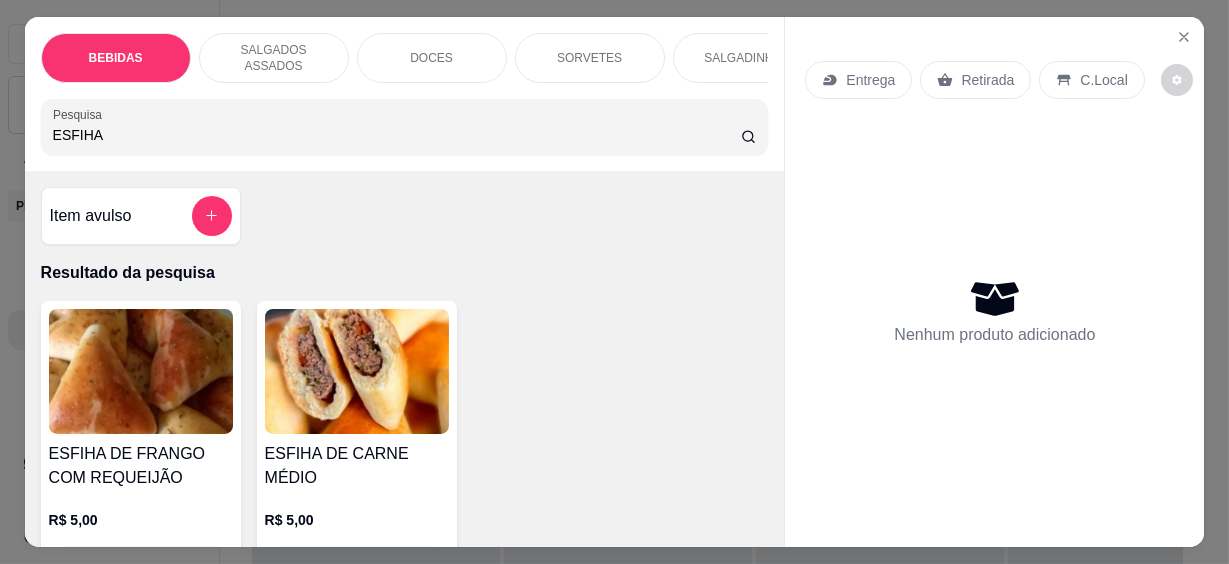 scroll, scrollTop: 90, scrollLeft: 0, axis: vertical 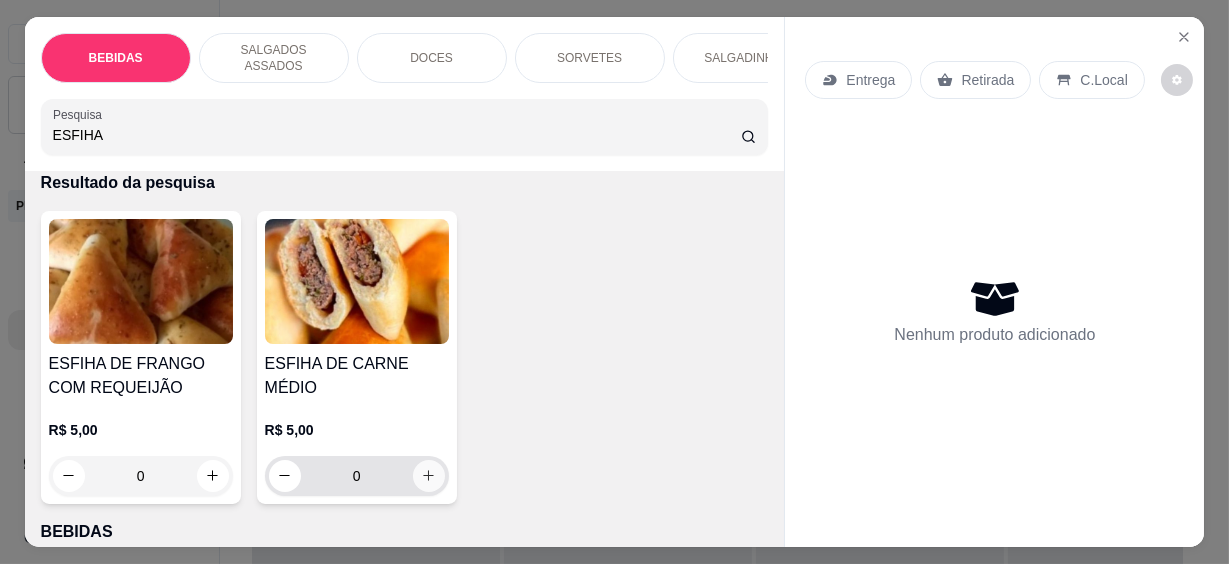 type on "ESFIHA" 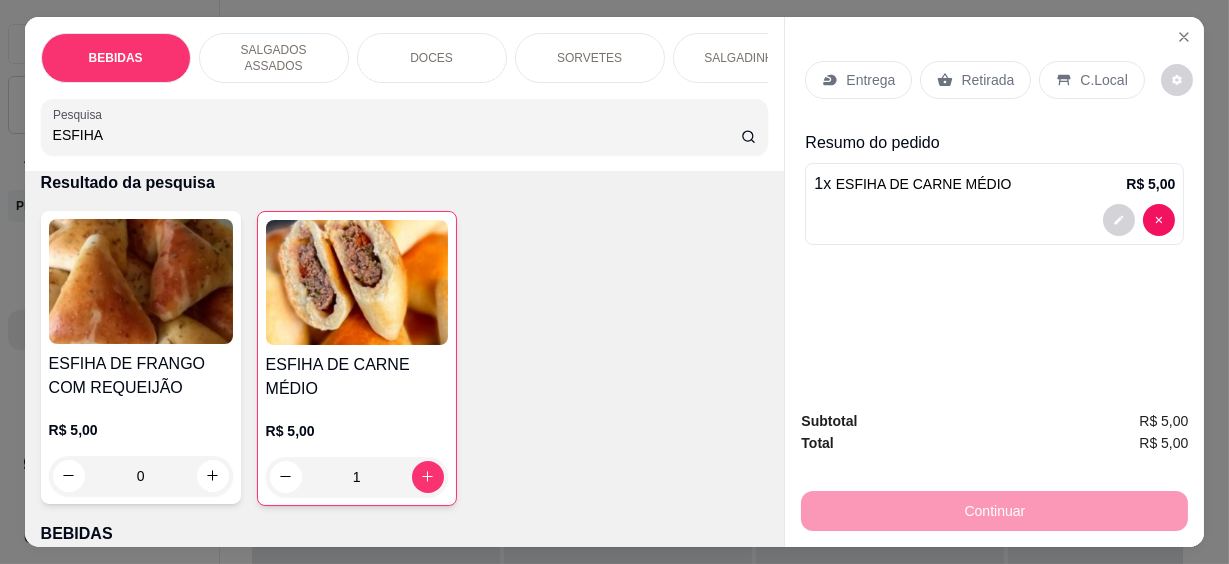 drag, startPoint x: 109, startPoint y: 123, endPoint x: -4, endPoint y: 125, distance: 113.0177 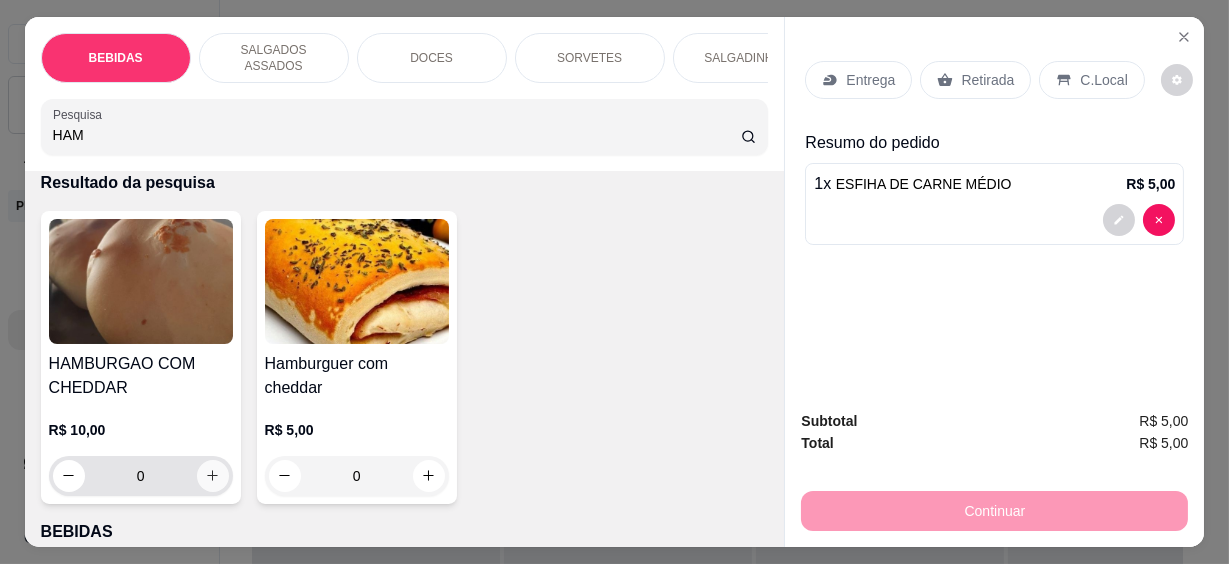 type on "HAM" 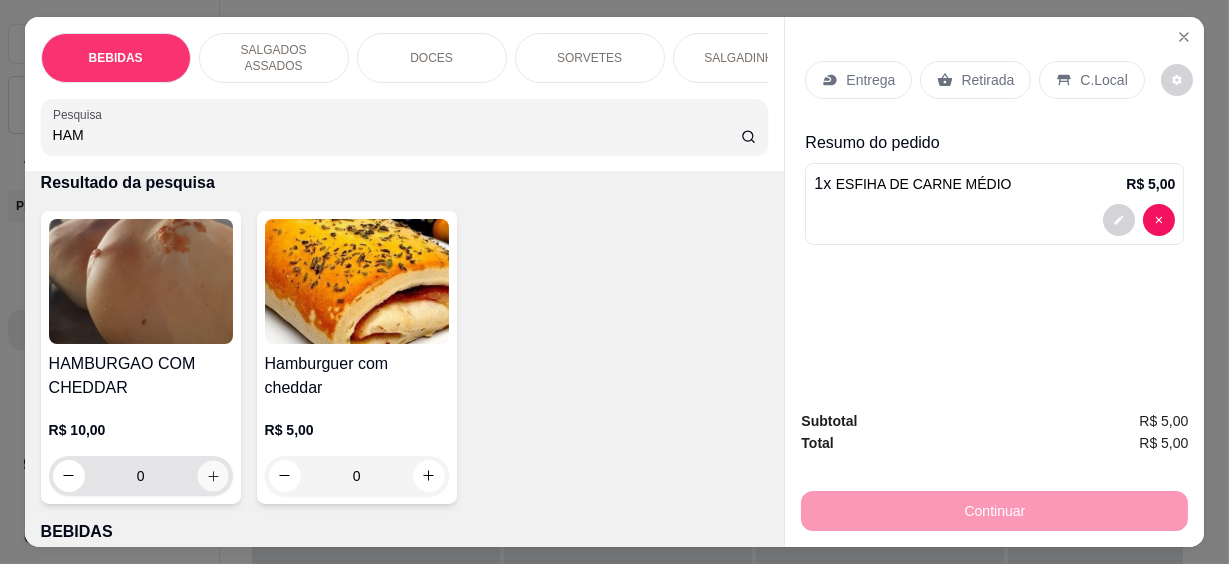 click 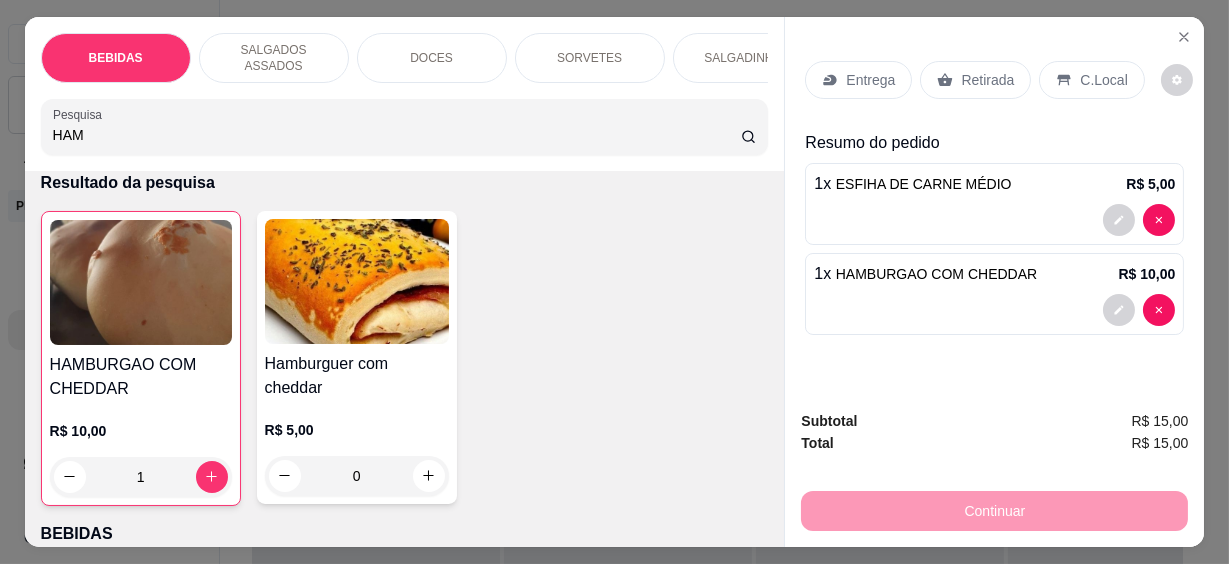 click on "C.Local" at bounding box center [1103, 80] 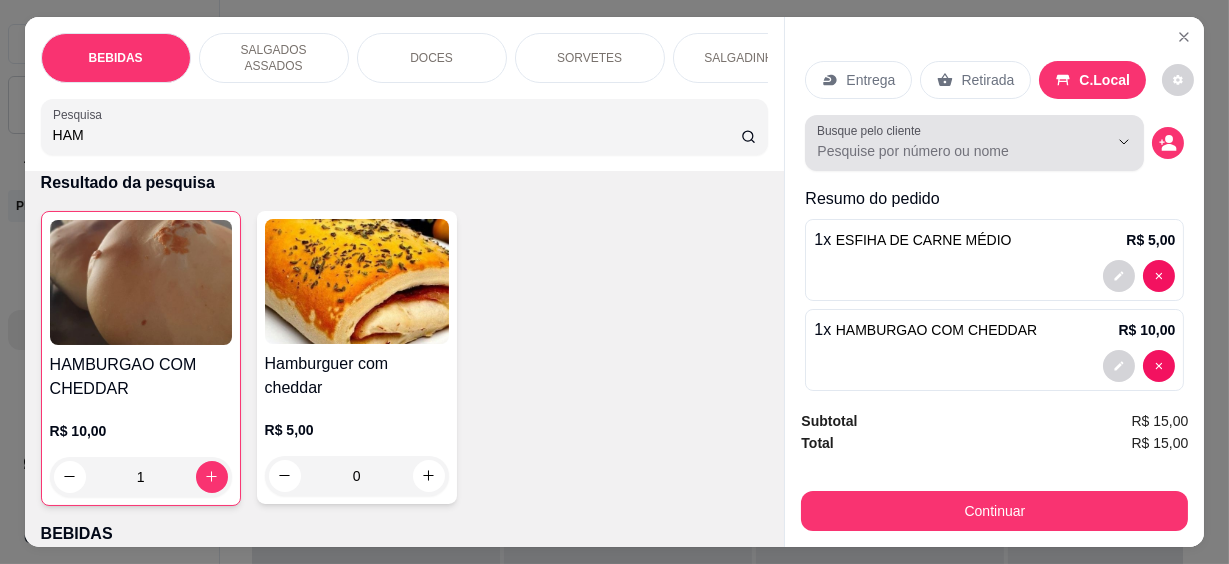 click on "Busque pelo cliente" at bounding box center [946, 151] 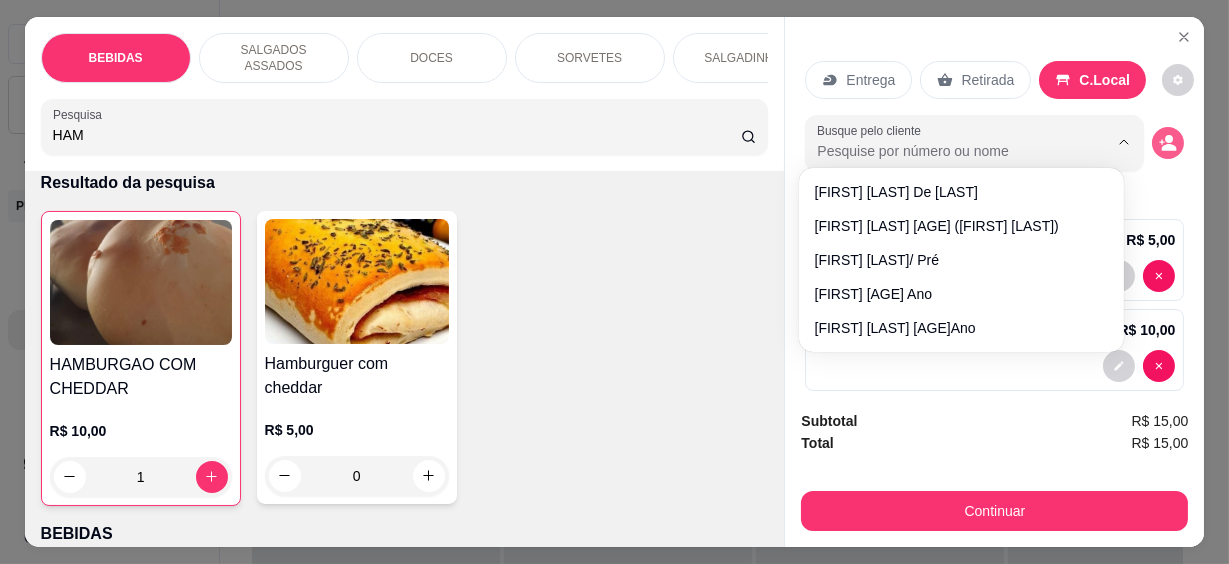 click 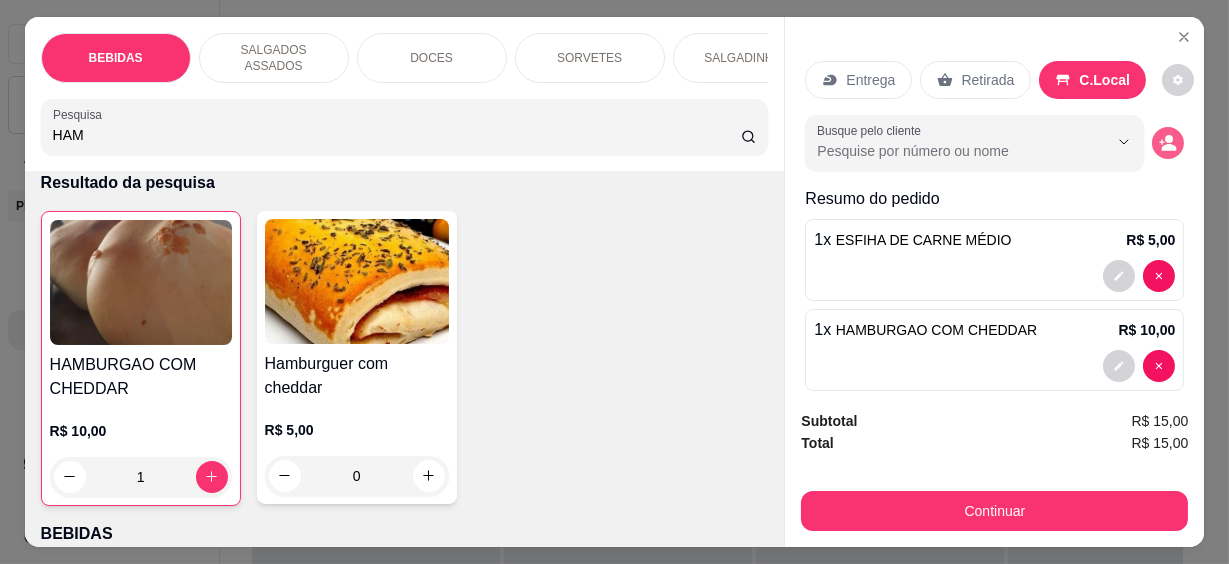 click 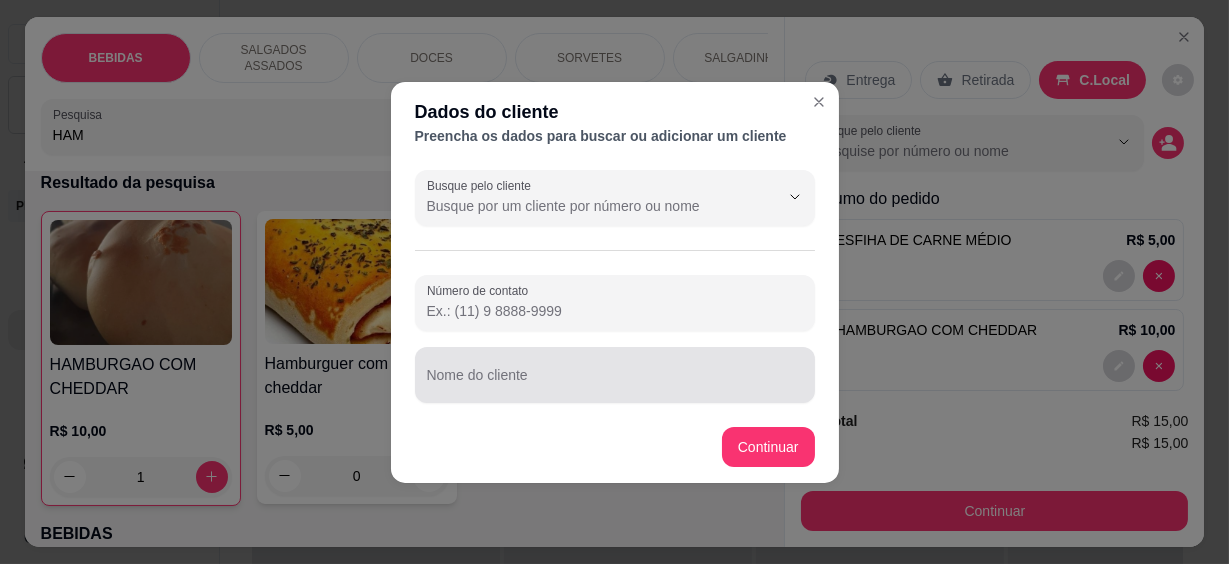 click at bounding box center (615, 375) 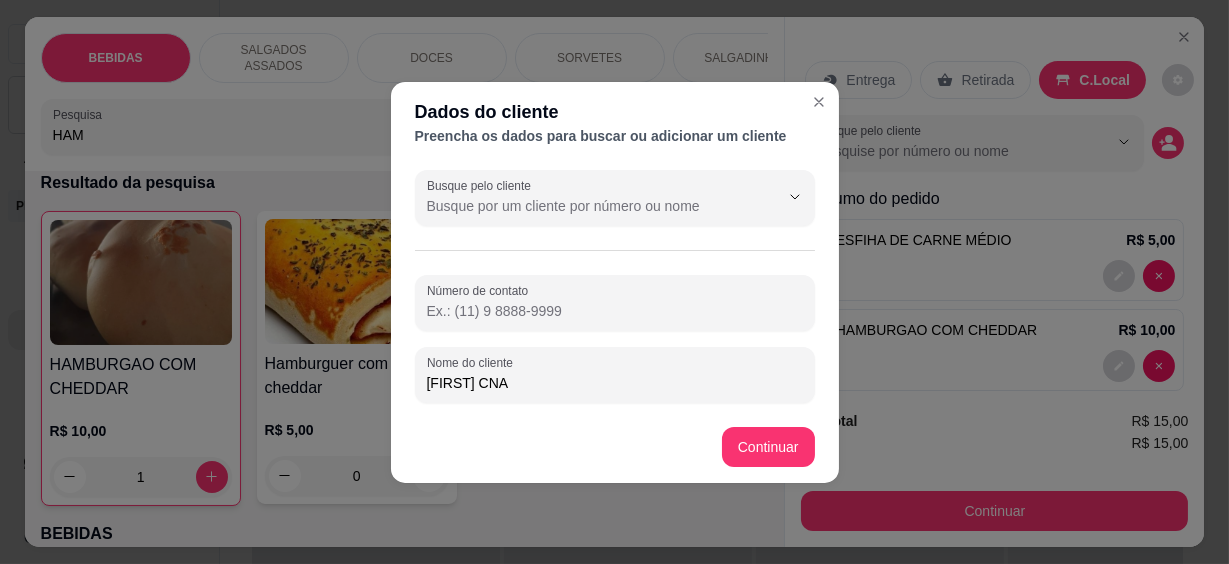 type on "[FIRST] CNA" 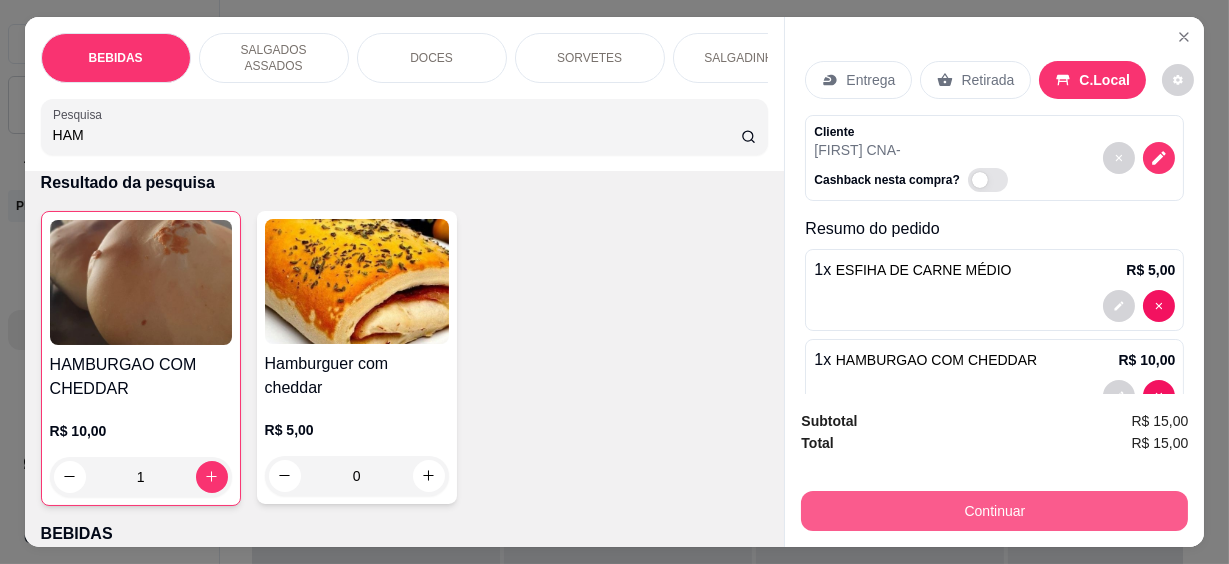 click on "Continuar" at bounding box center (994, 511) 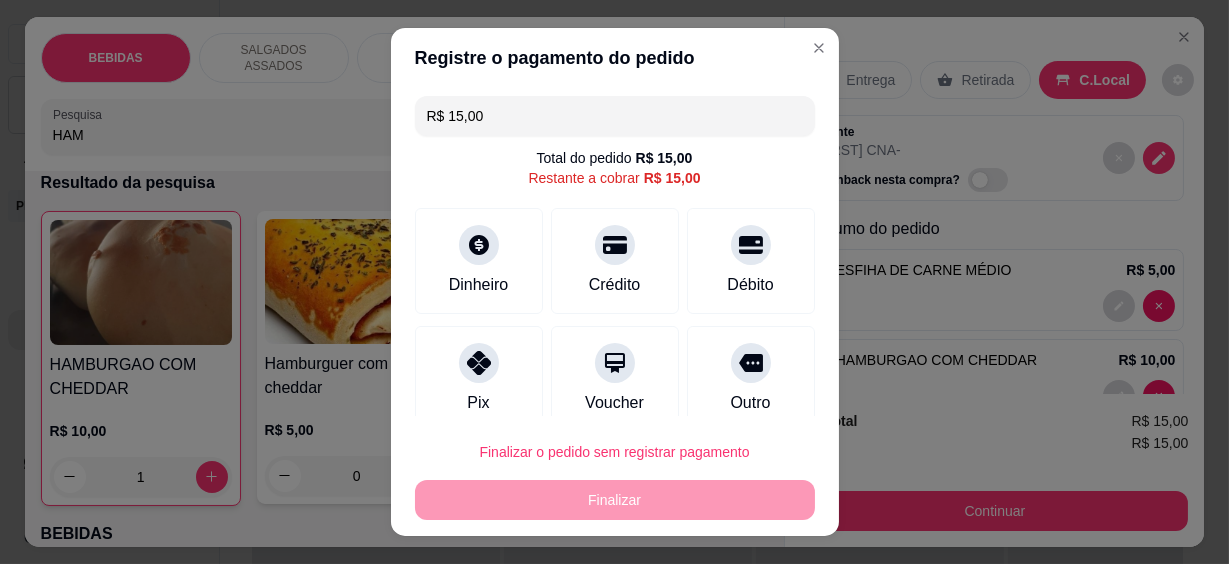 drag, startPoint x: 491, startPoint y: 124, endPoint x: 287, endPoint y: 150, distance: 205.65019 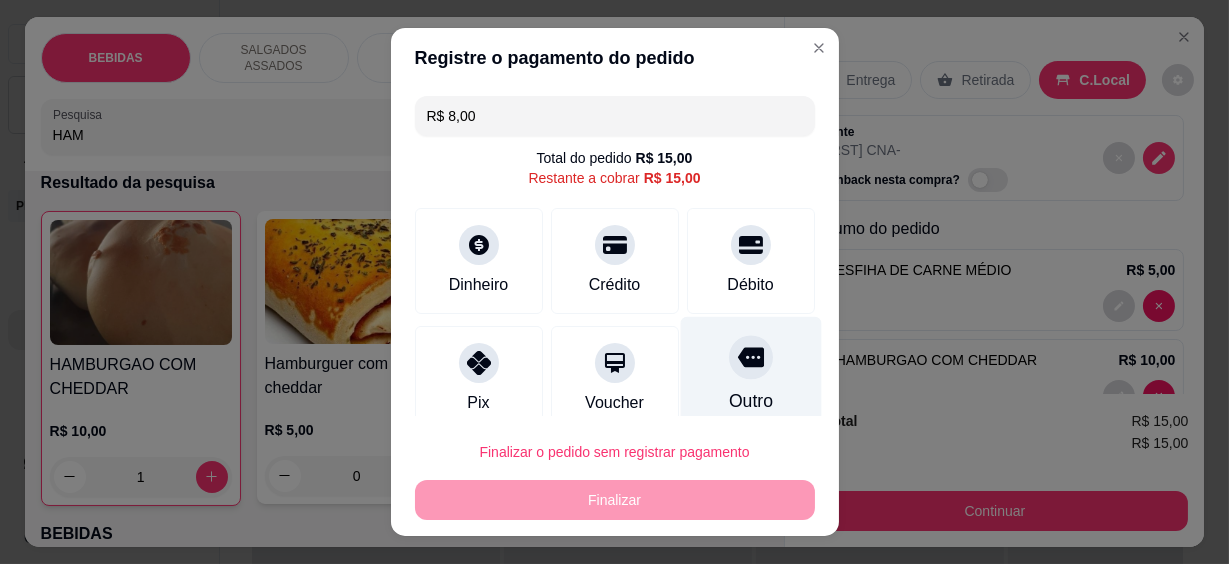 scroll, scrollTop: 141, scrollLeft: 0, axis: vertical 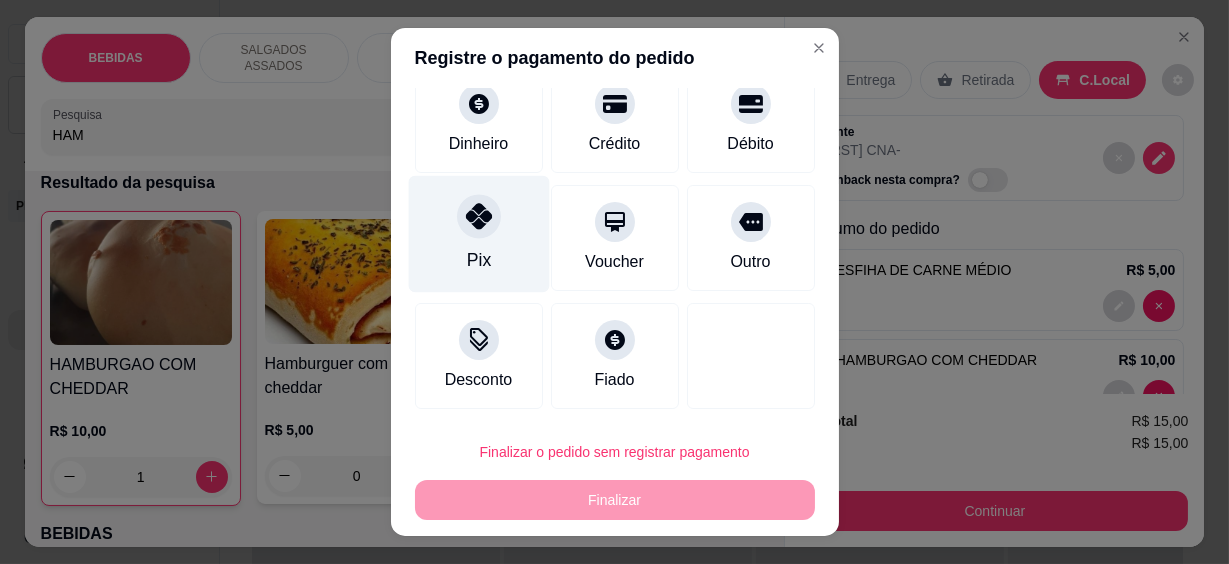 click on "Pix" at bounding box center (478, 234) 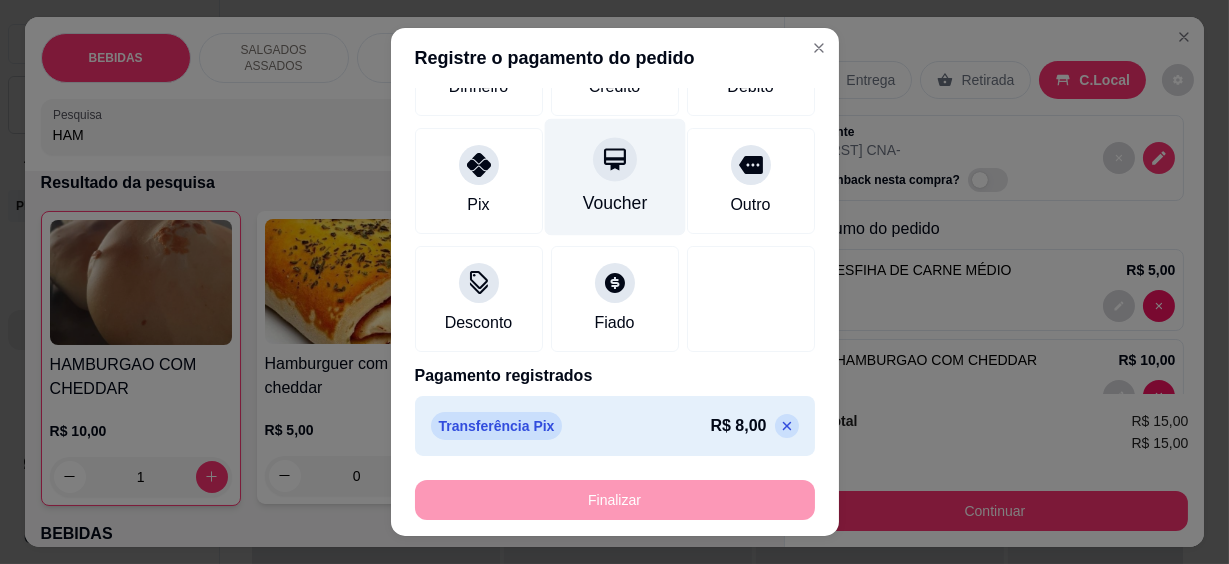 scroll, scrollTop: 0, scrollLeft: 0, axis: both 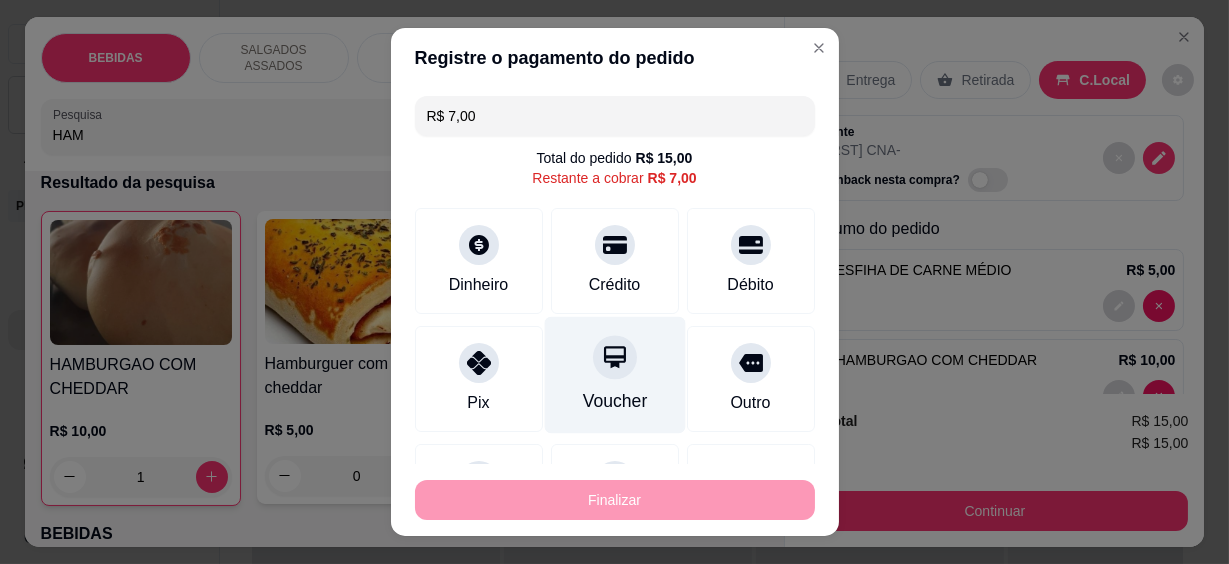 click on "Voucher" at bounding box center (614, 375) 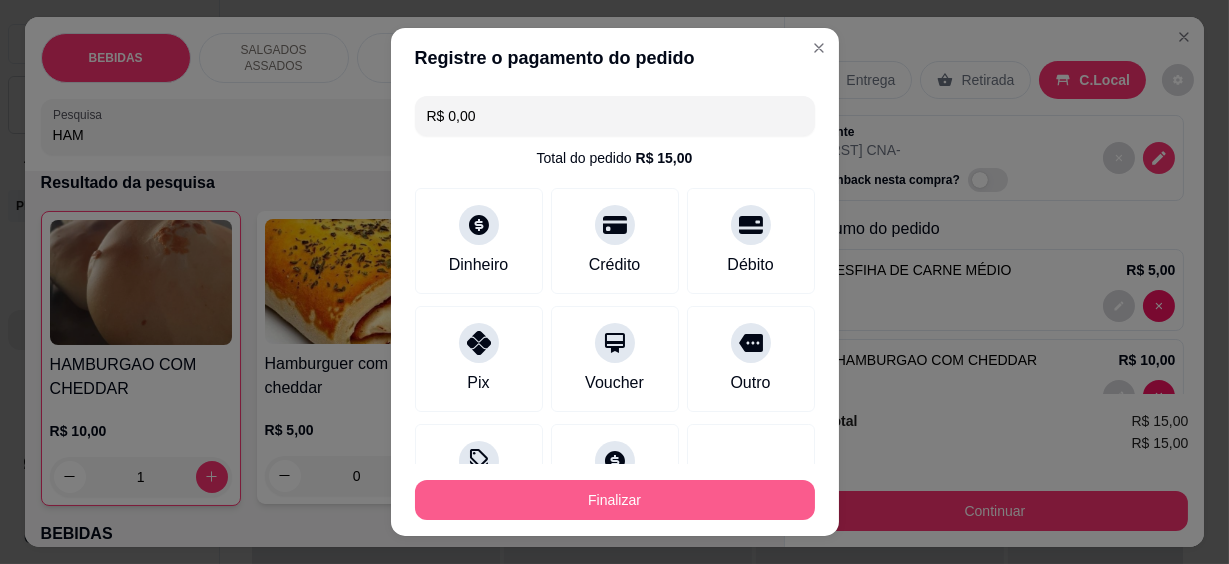 scroll, scrollTop: 35, scrollLeft: 0, axis: vertical 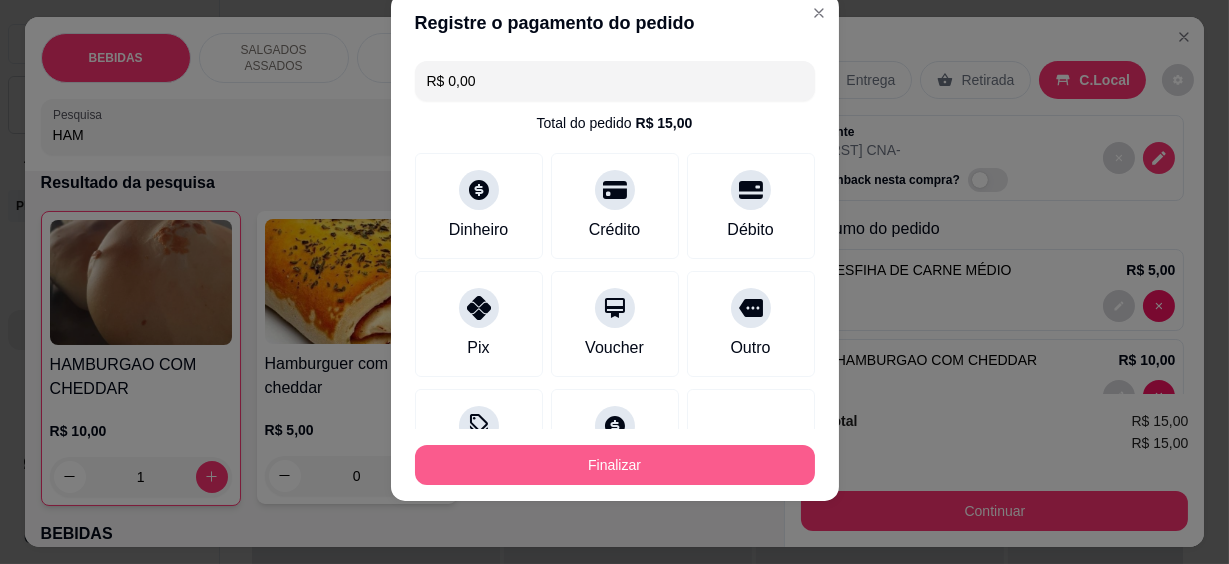 click on "Finalizar" at bounding box center (615, 465) 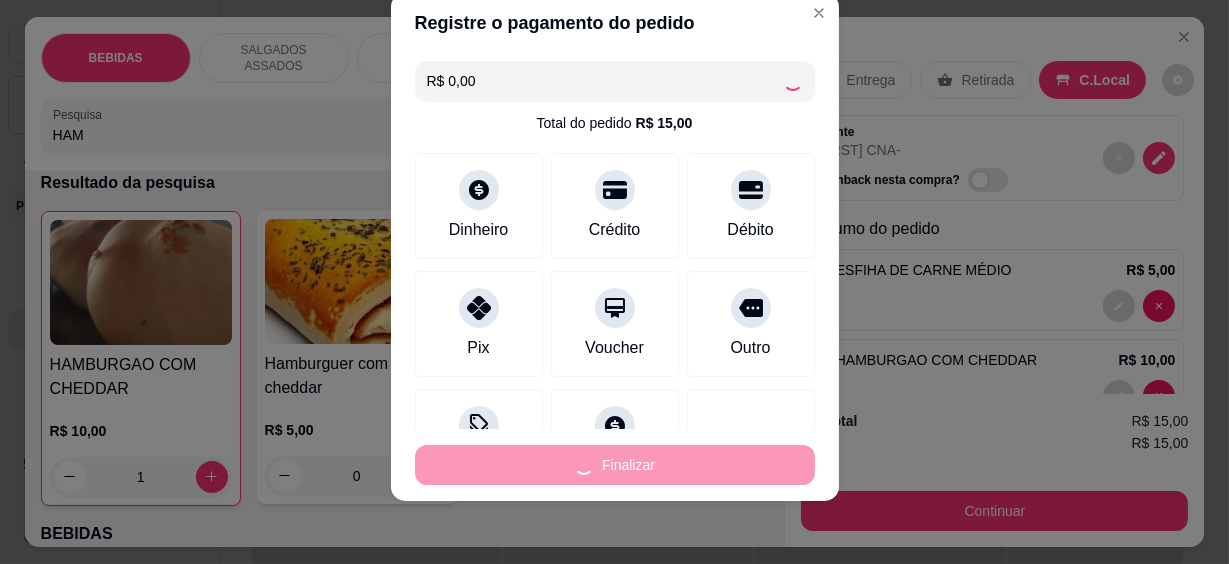 type on "0" 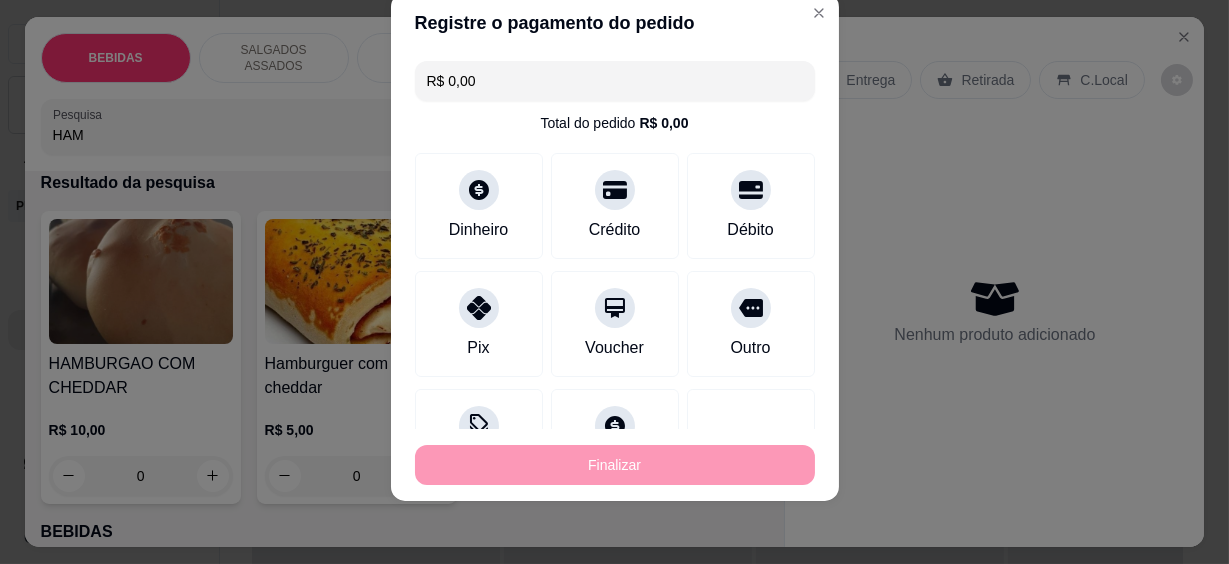 type on "-R$ 15,00" 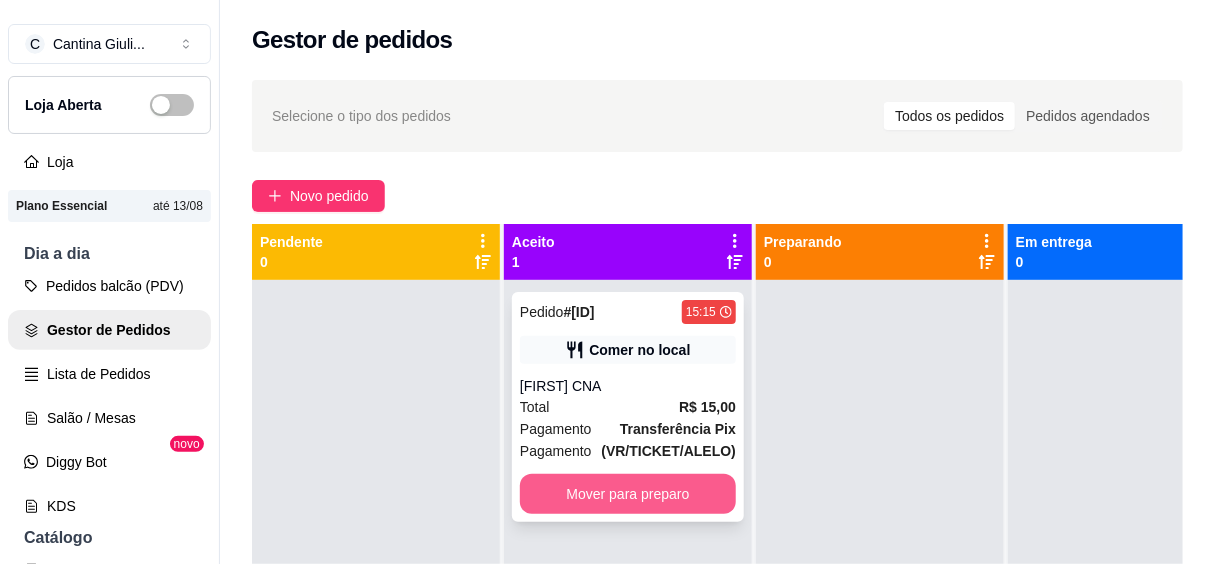 click on "Mover para preparo" at bounding box center [628, 494] 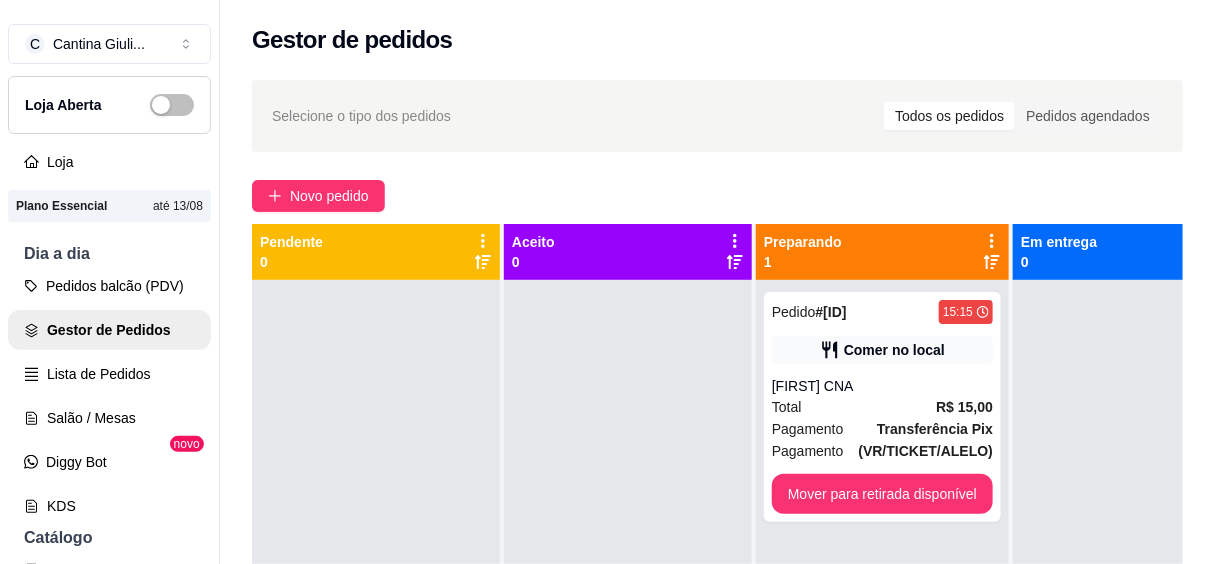 click at bounding box center [628, 562] 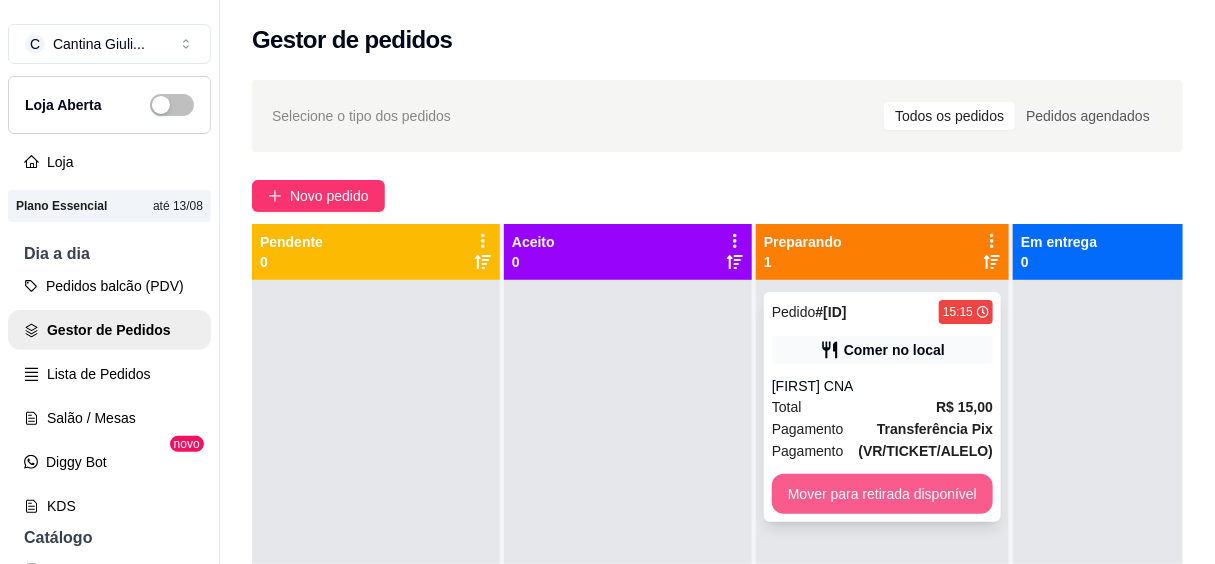 click on "Mover para retirada disponível" at bounding box center [882, 494] 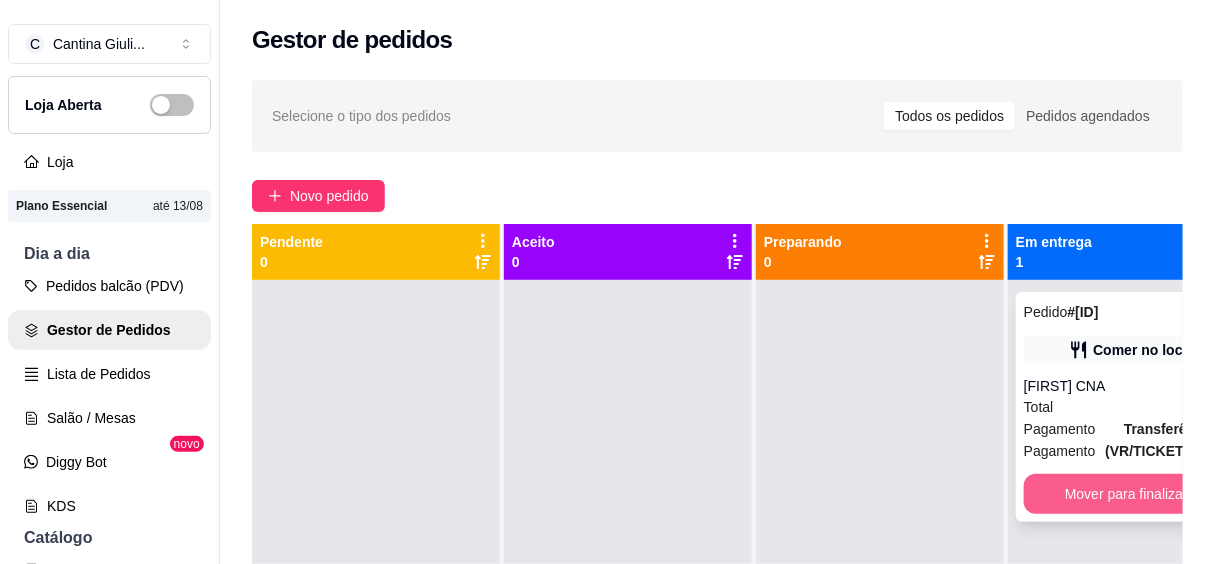 click on "Mover para finalizado" at bounding box center [1132, 494] 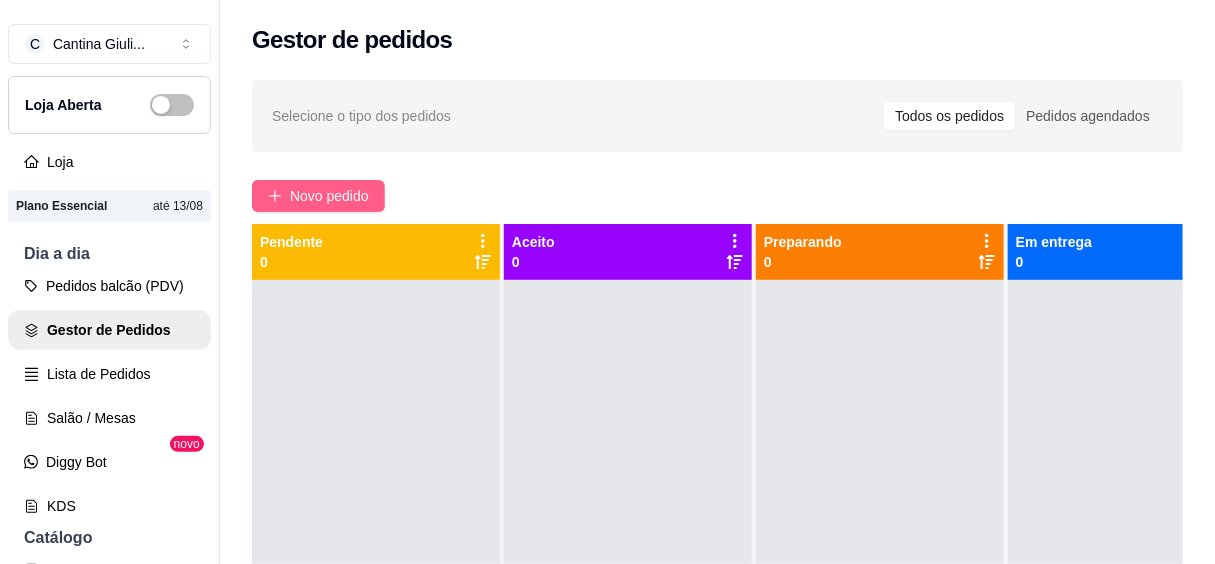 click on "Novo pedido" at bounding box center (329, 196) 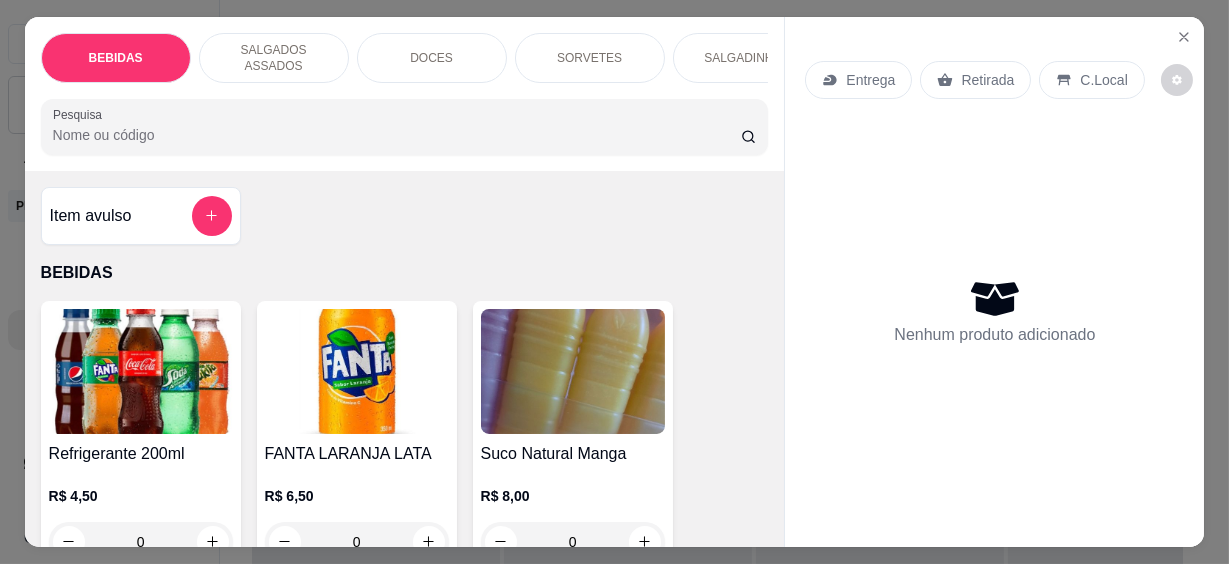 scroll, scrollTop: 272, scrollLeft: 0, axis: vertical 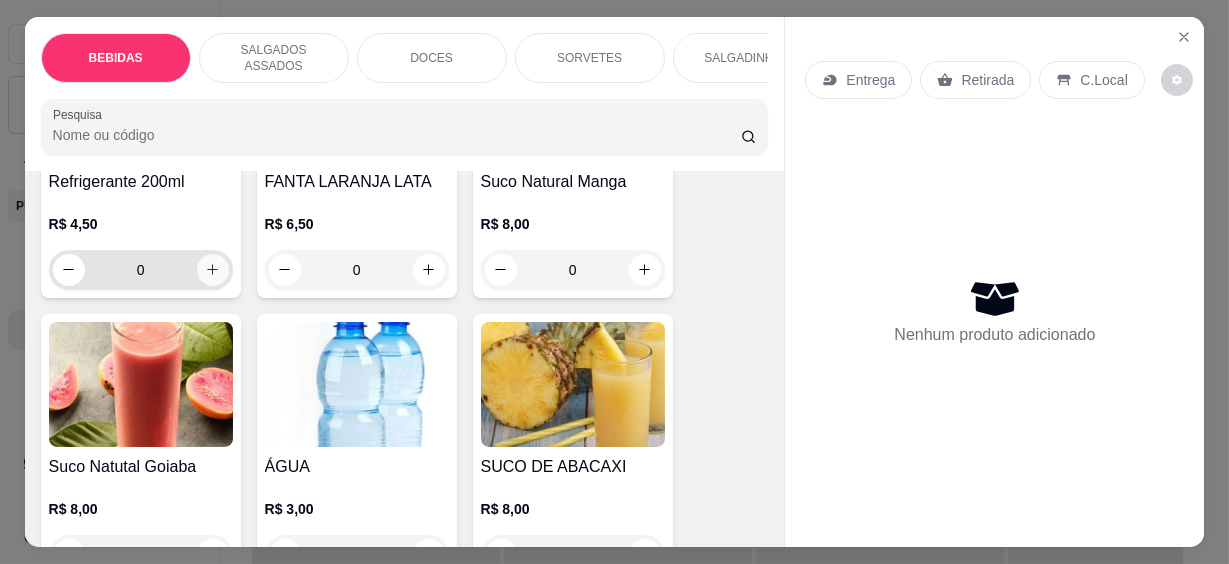 click at bounding box center (213, 270) 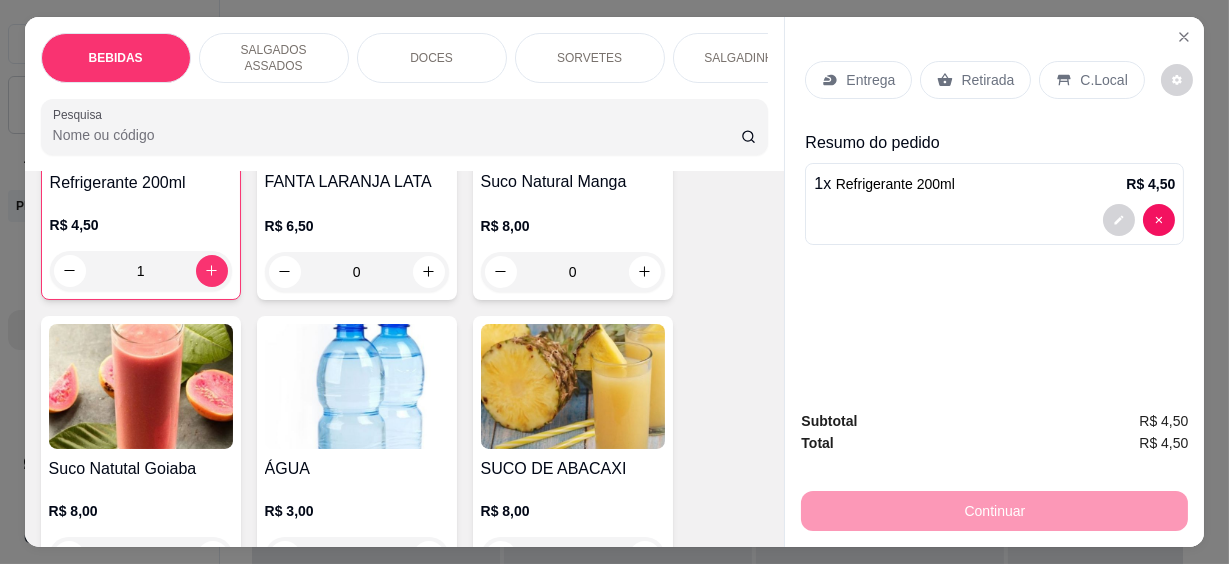 scroll, scrollTop: 273, scrollLeft: 0, axis: vertical 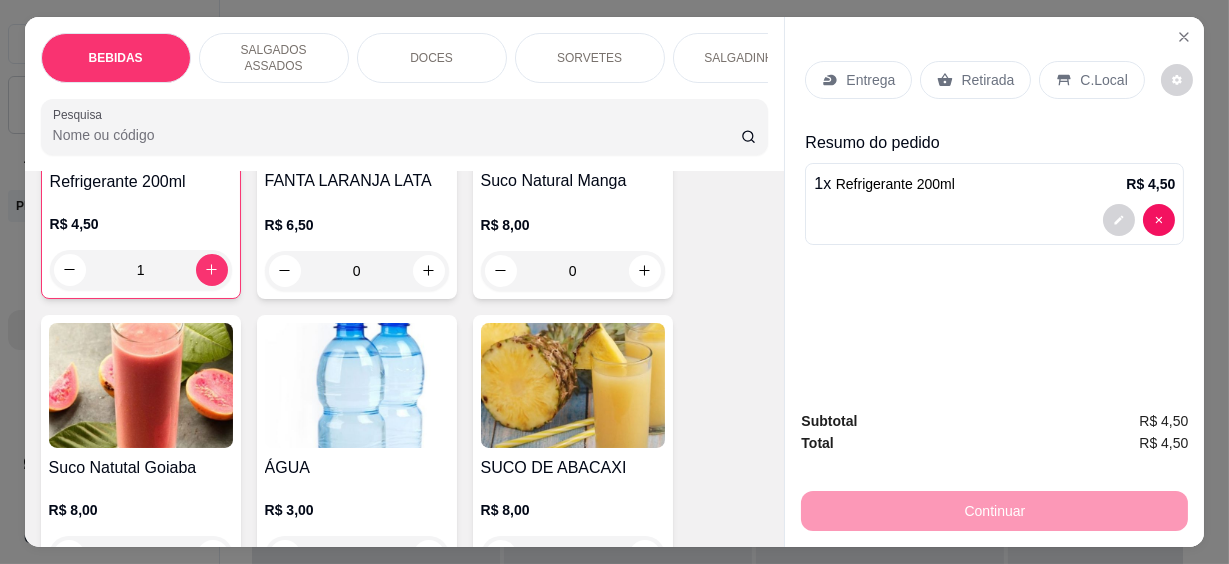 drag, startPoint x: 1089, startPoint y: 61, endPoint x: 989, endPoint y: 176, distance: 152.3975 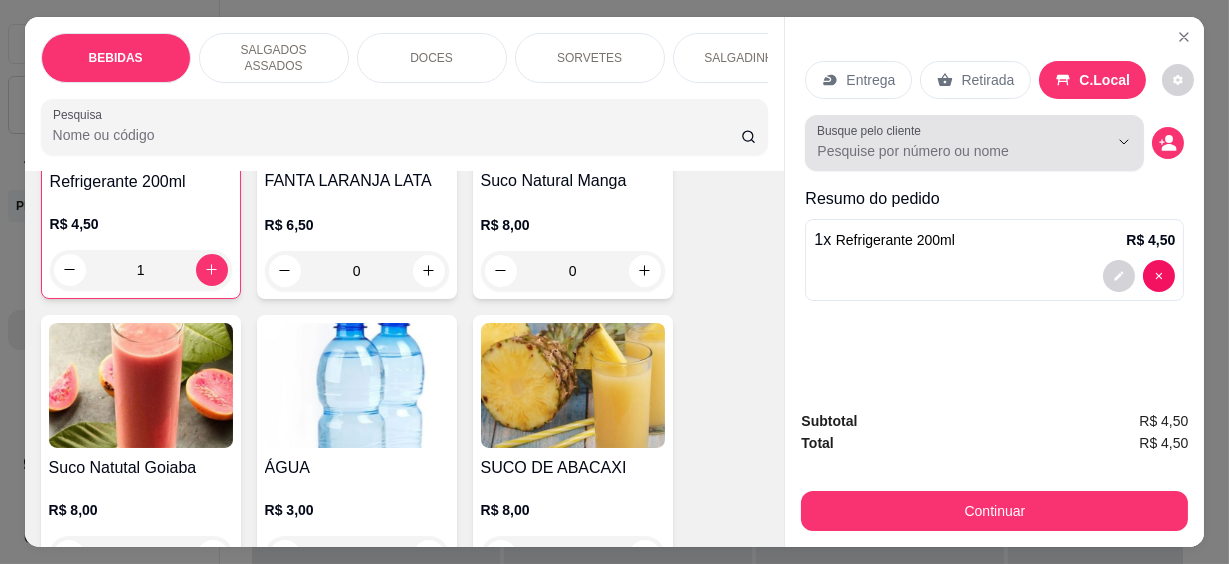 click on "Busque pelo cliente" at bounding box center (946, 151) 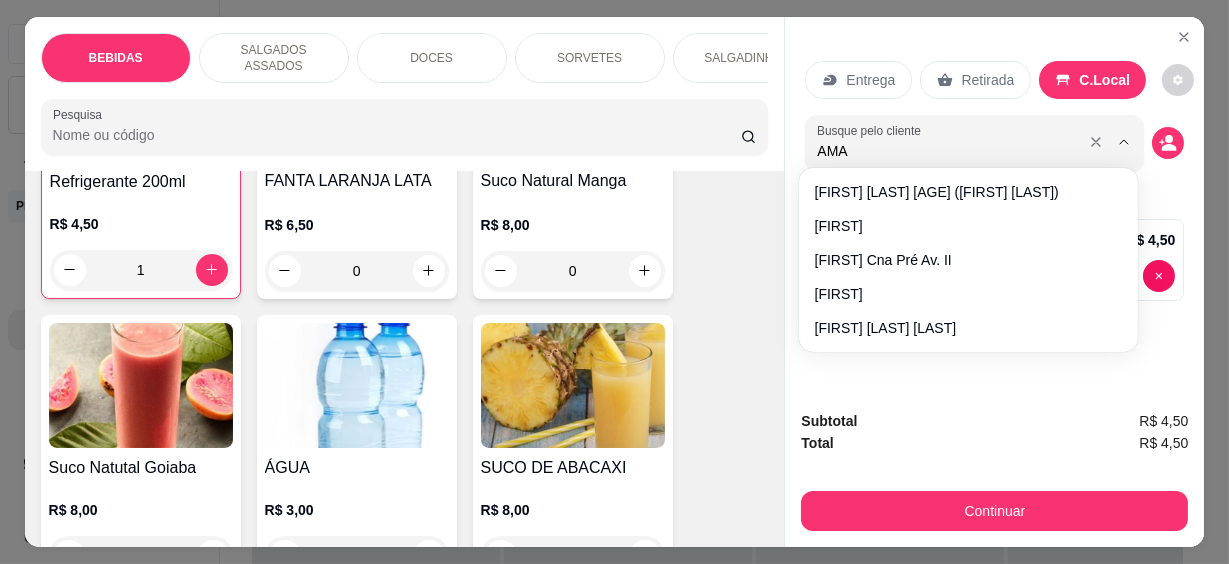 click on "AMA" at bounding box center (946, 151) 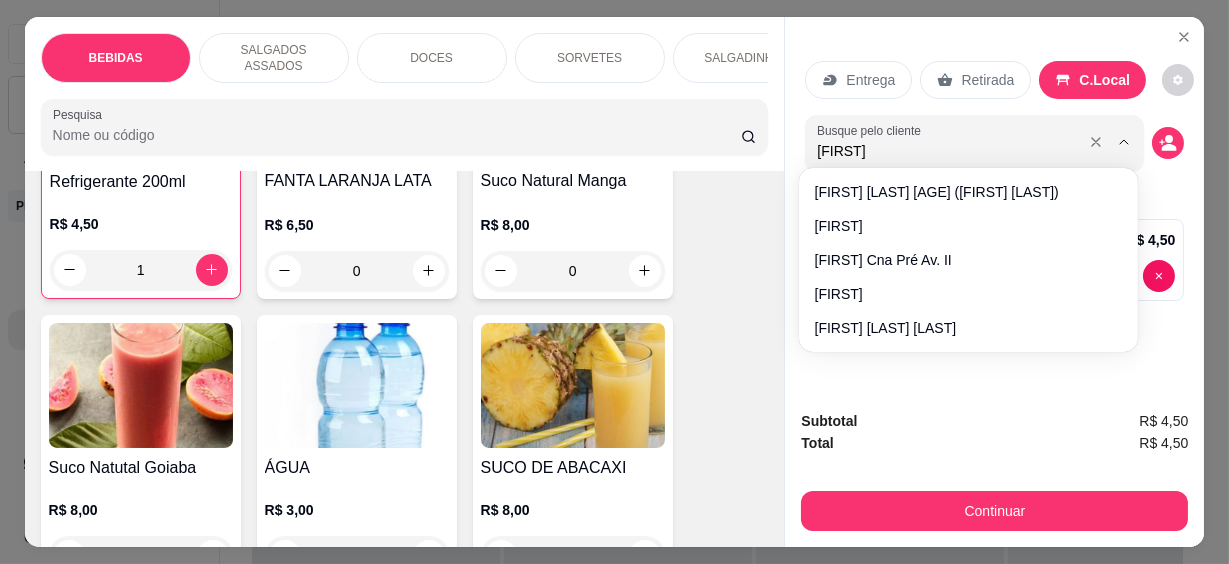 type on "[FIRST]" 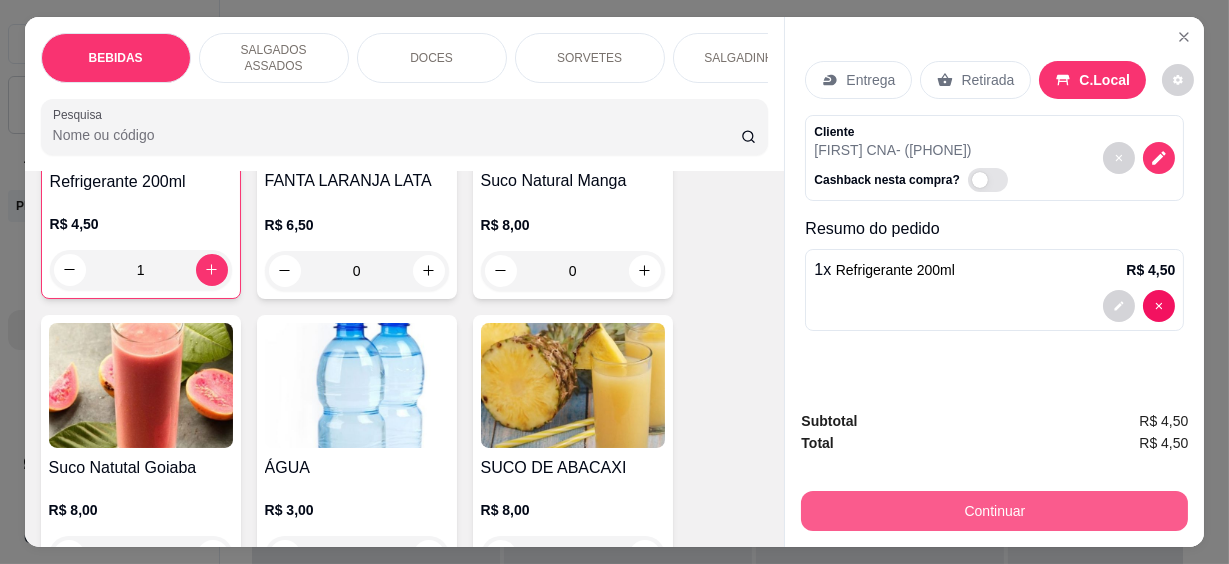 click on "Continuar" at bounding box center [994, 511] 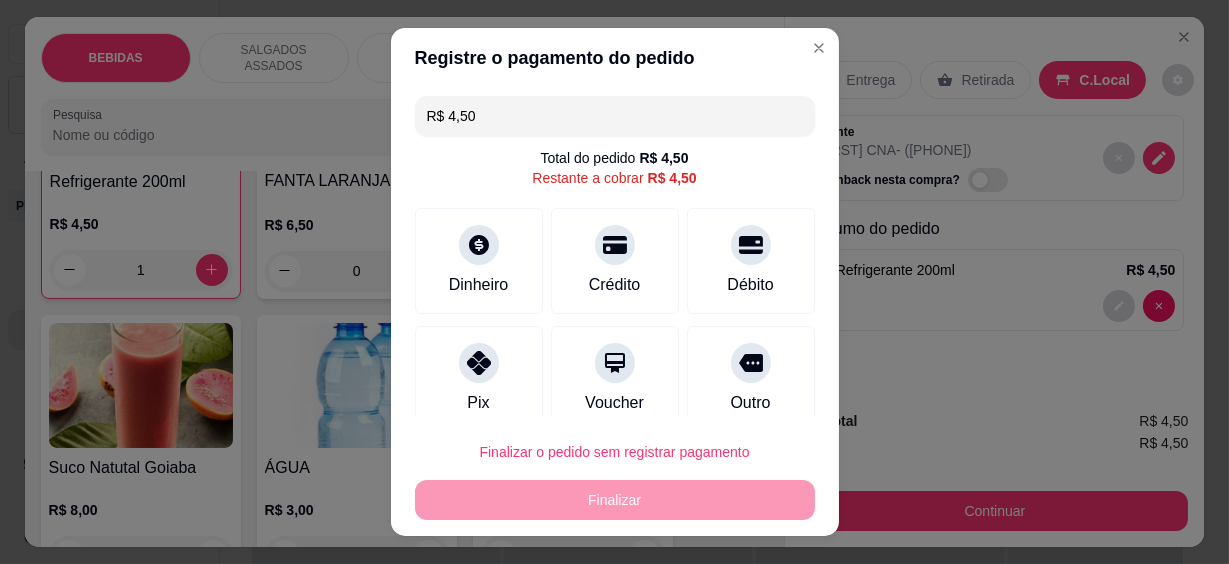 scroll, scrollTop: 141, scrollLeft: 0, axis: vertical 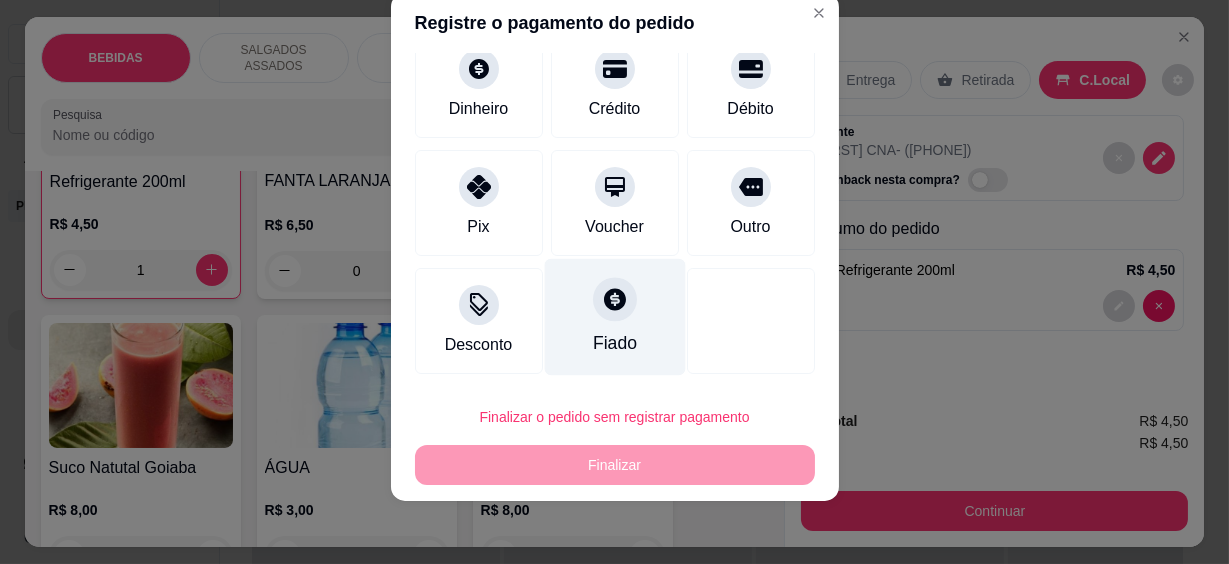 click at bounding box center (615, 300) 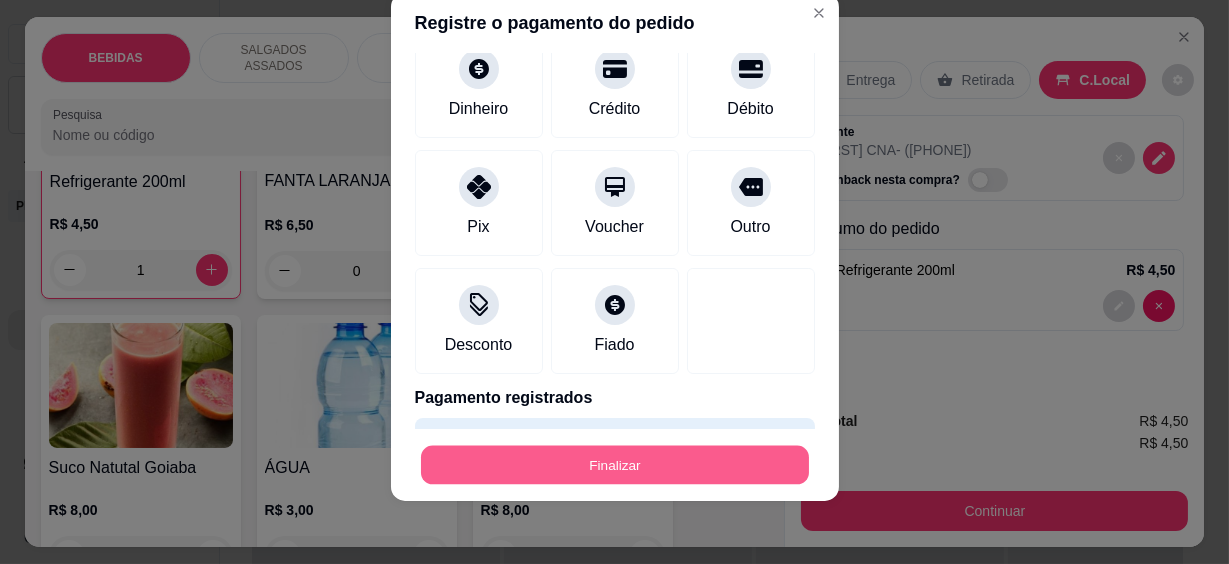 click on "Finalizar" at bounding box center (615, 464) 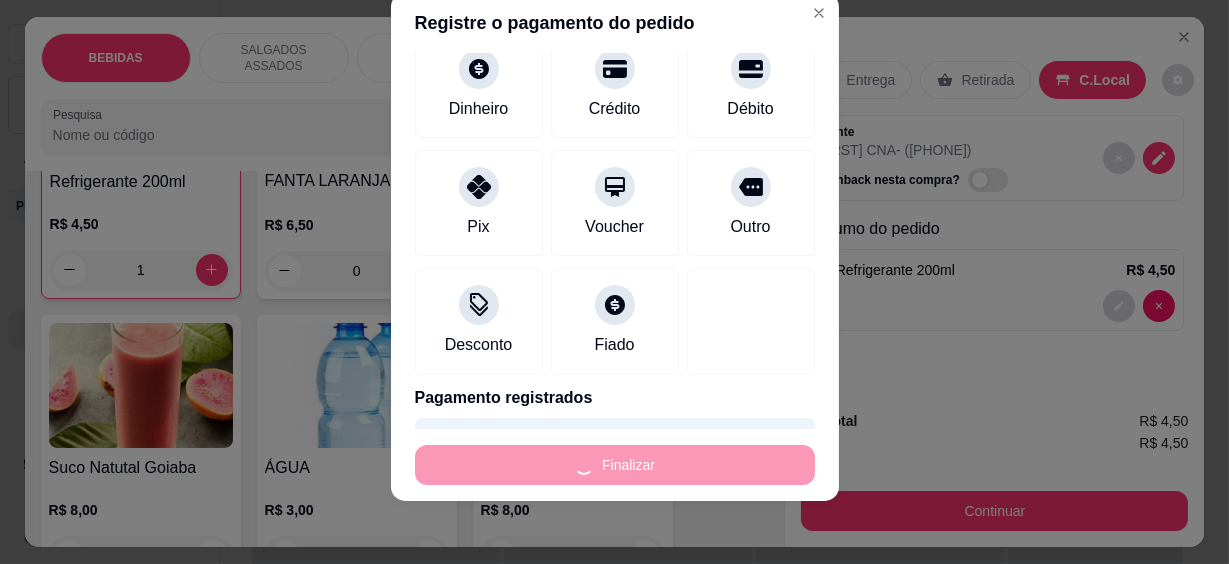 type on "0" 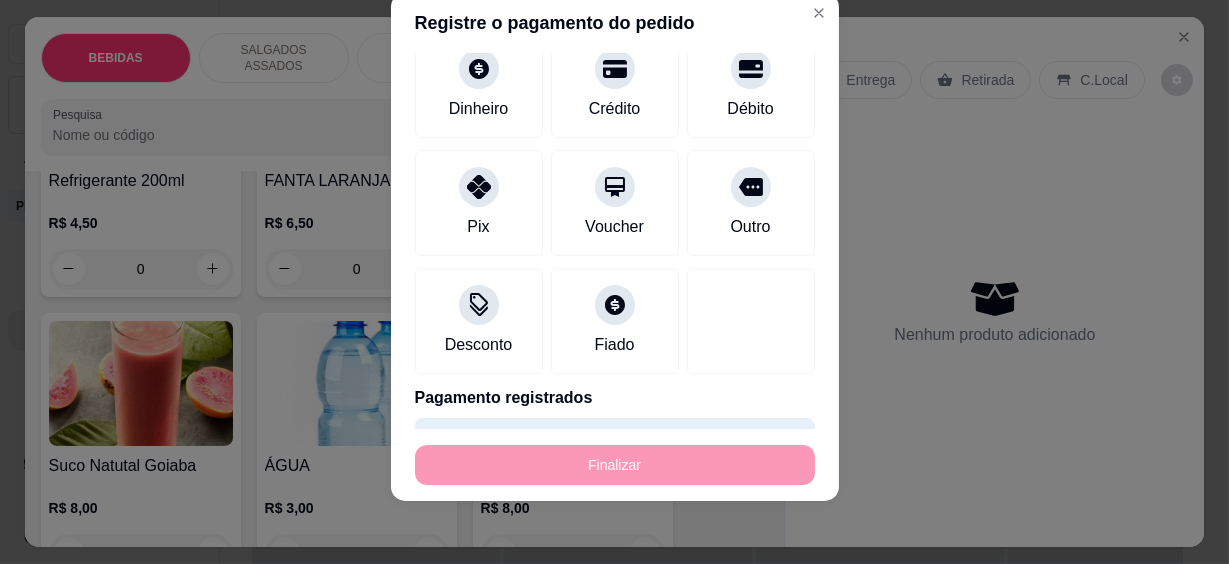 type on "-R$ 4,50" 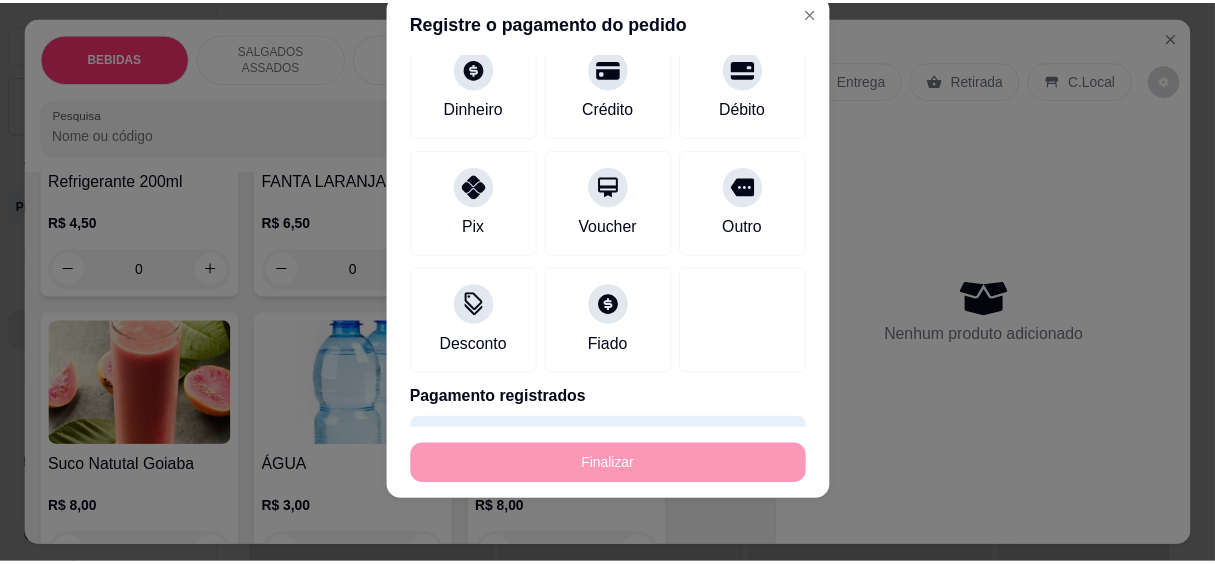 scroll, scrollTop: 272, scrollLeft: 0, axis: vertical 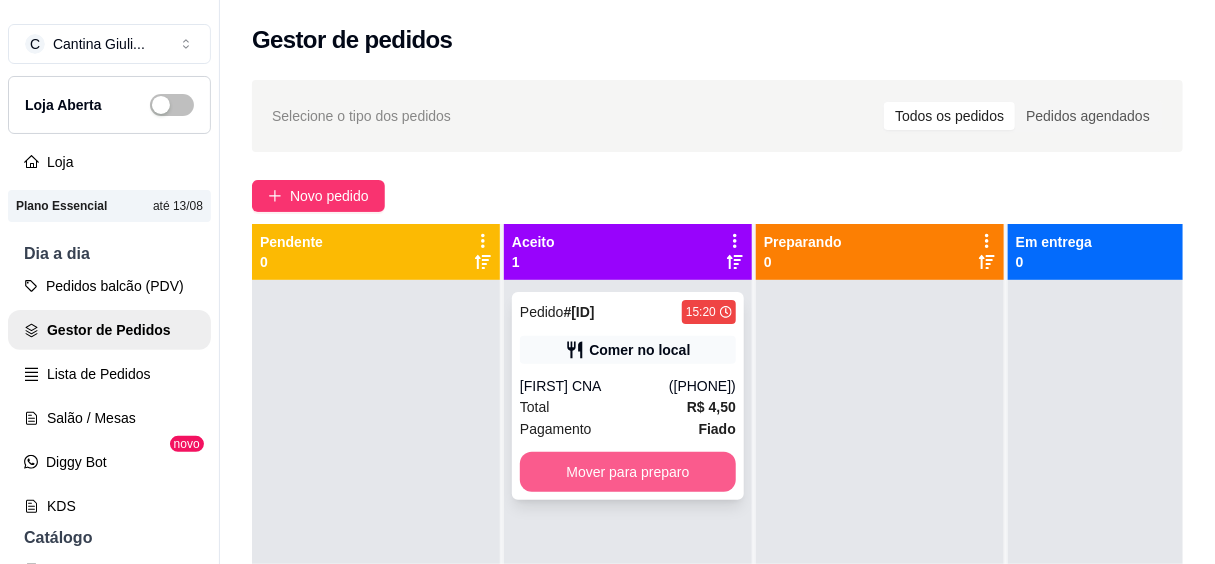 click on "Mover para preparo" at bounding box center [628, 472] 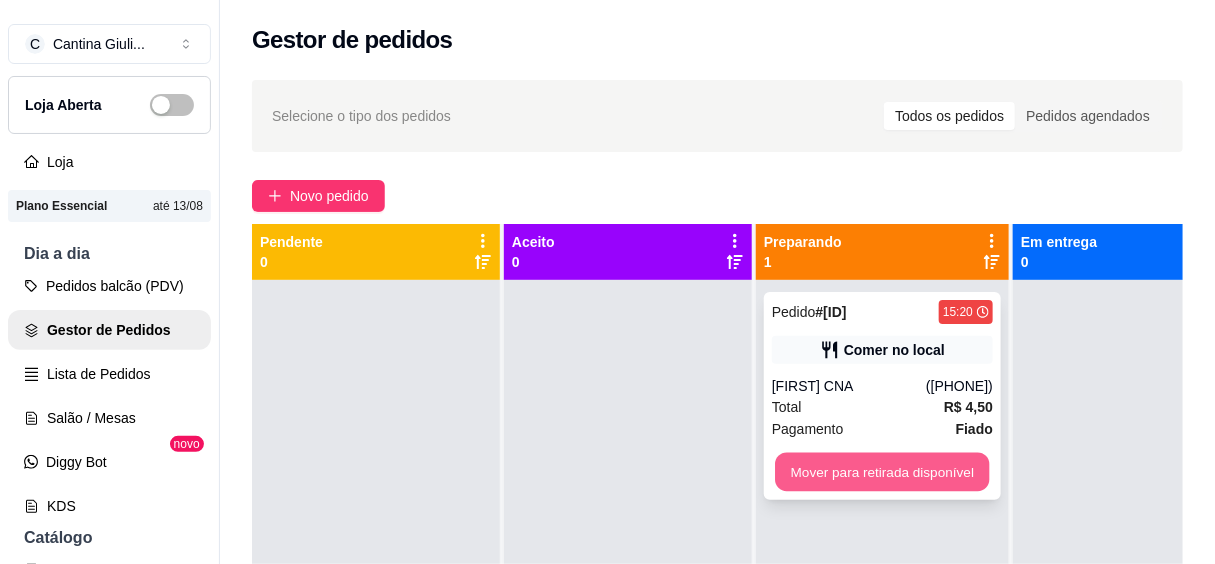 click on "Mover para retirada disponível" at bounding box center (882, 472) 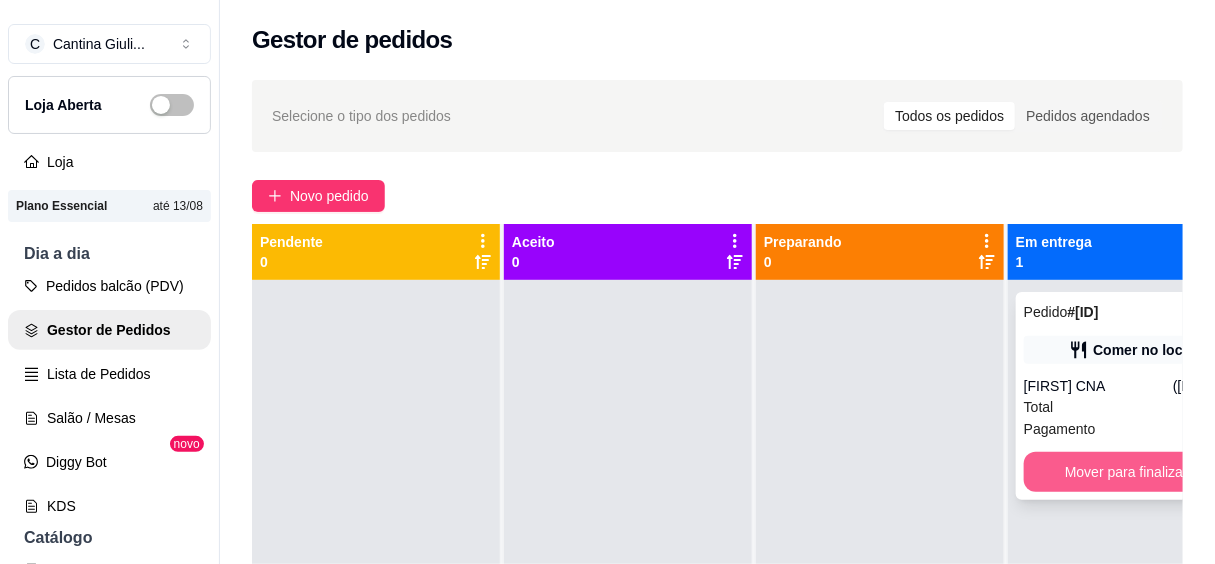 click on "Mover para finalizado" at bounding box center (1132, 472) 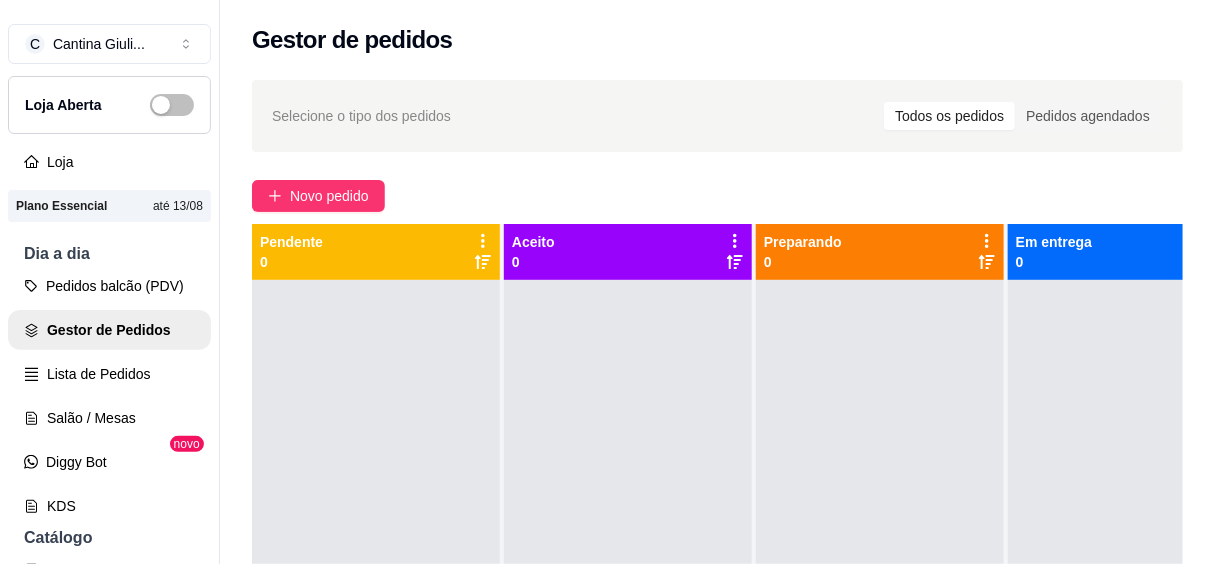 scroll, scrollTop: 70, scrollLeft: 0, axis: vertical 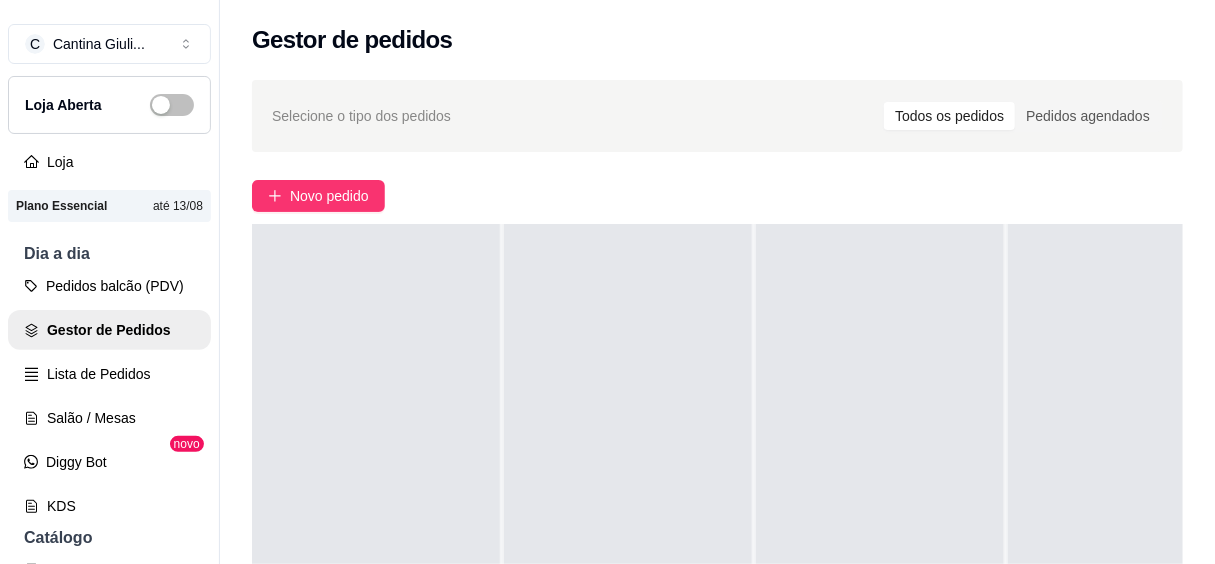 click on "Novo pedido" at bounding box center (717, 196) 